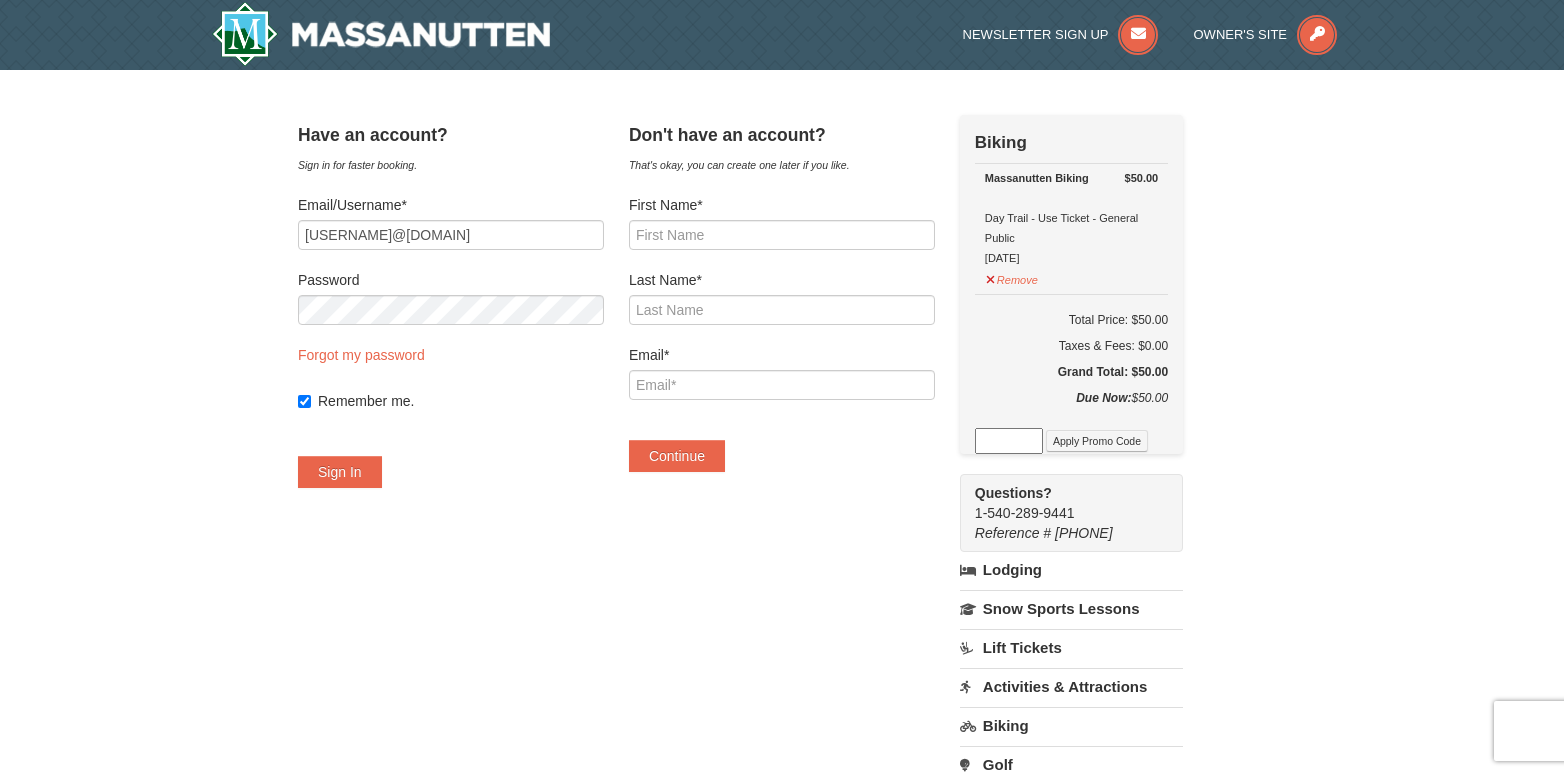scroll, scrollTop: 0, scrollLeft: 0, axis: both 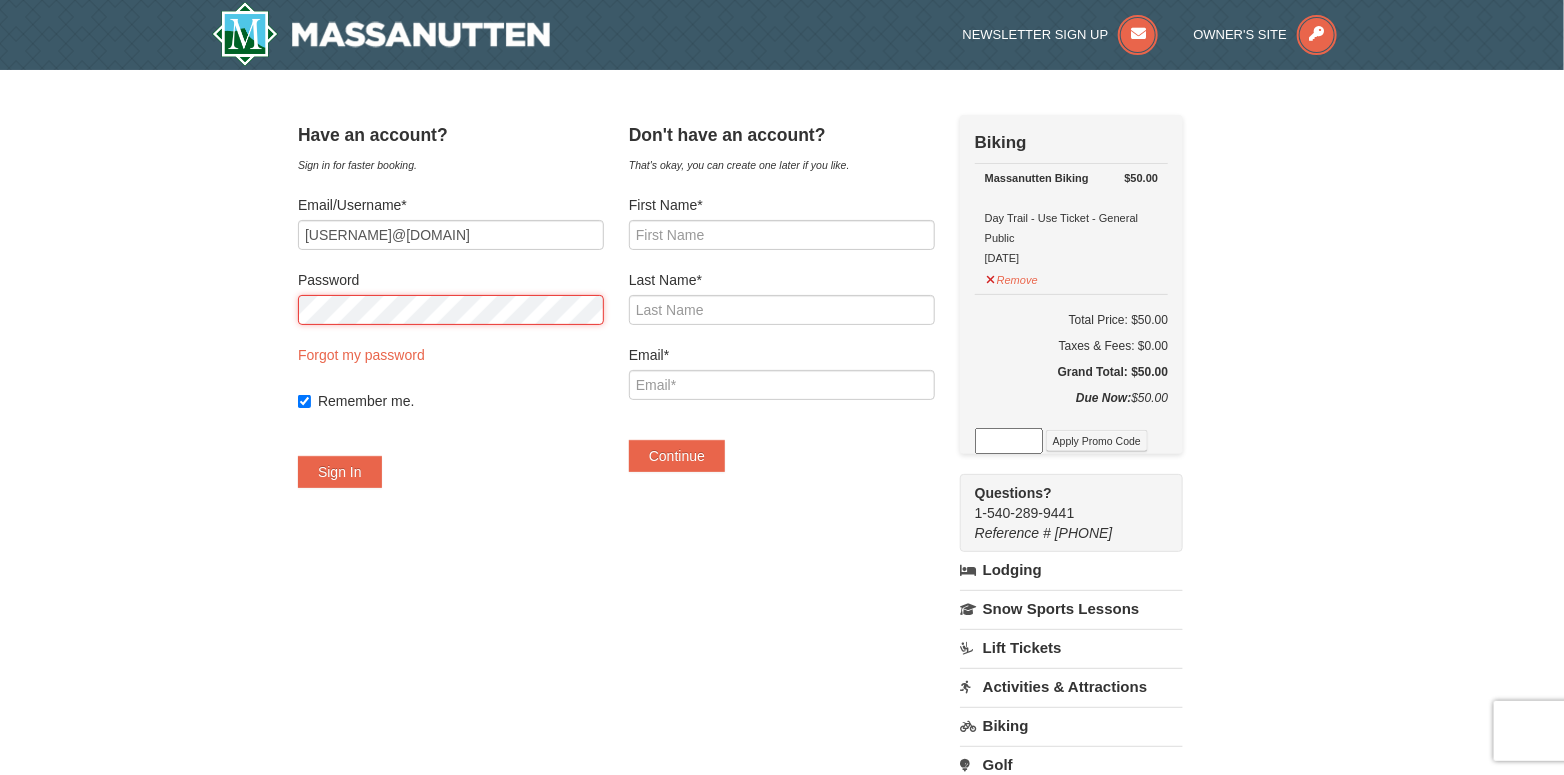 click on "Sign In" at bounding box center (340, 472) 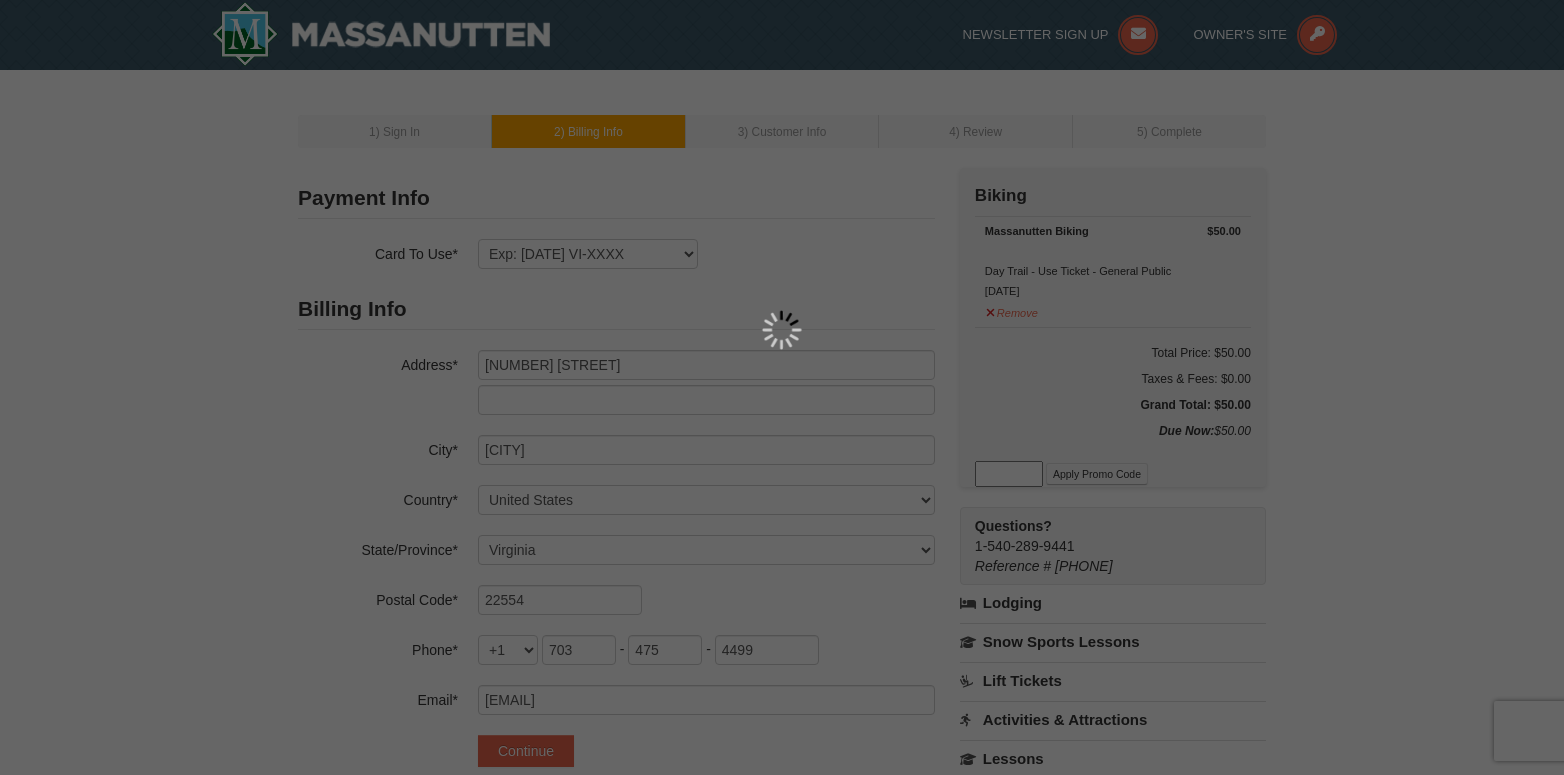 select on "VA" 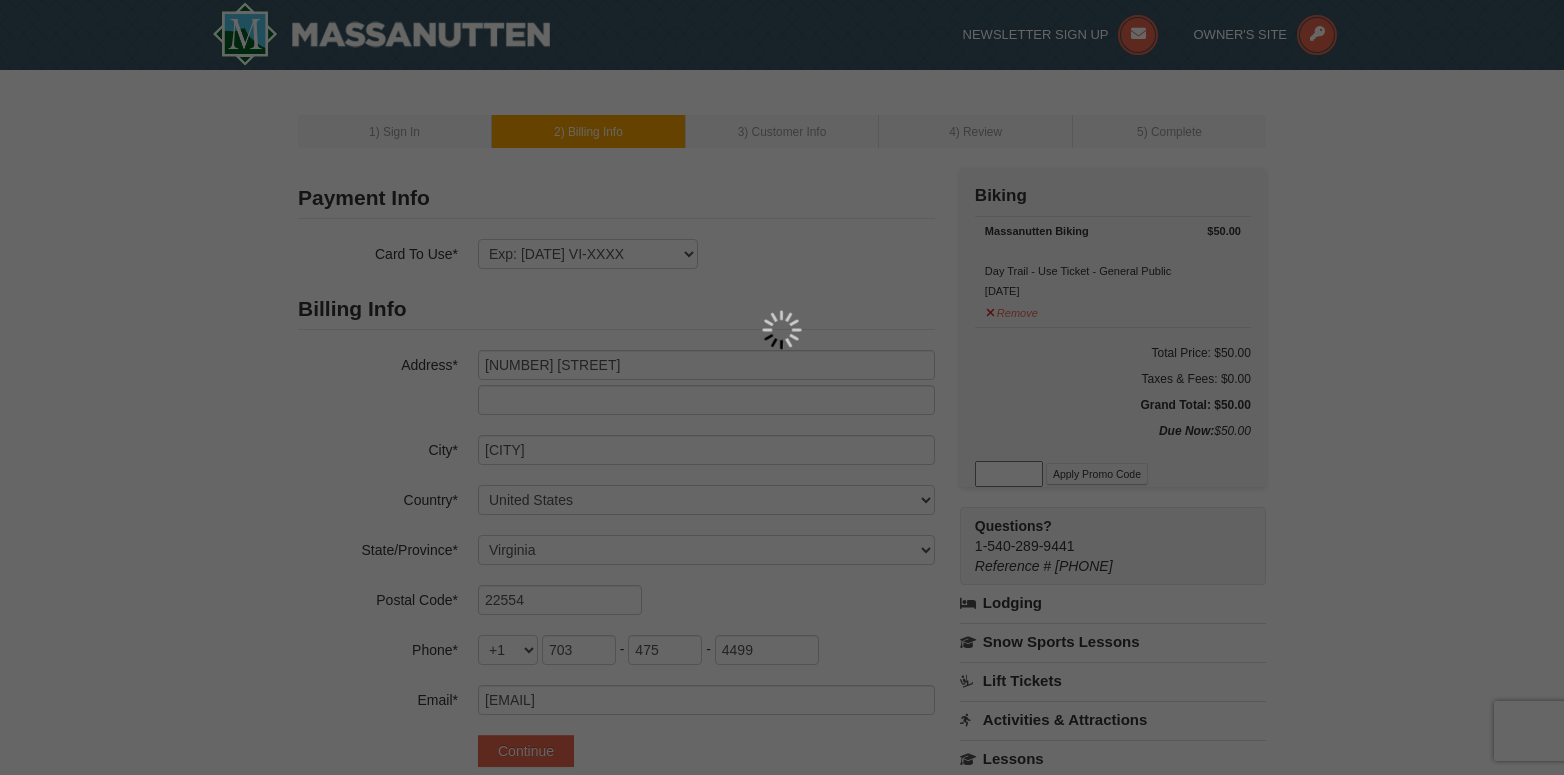 scroll, scrollTop: 0, scrollLeft: 0, axis: both 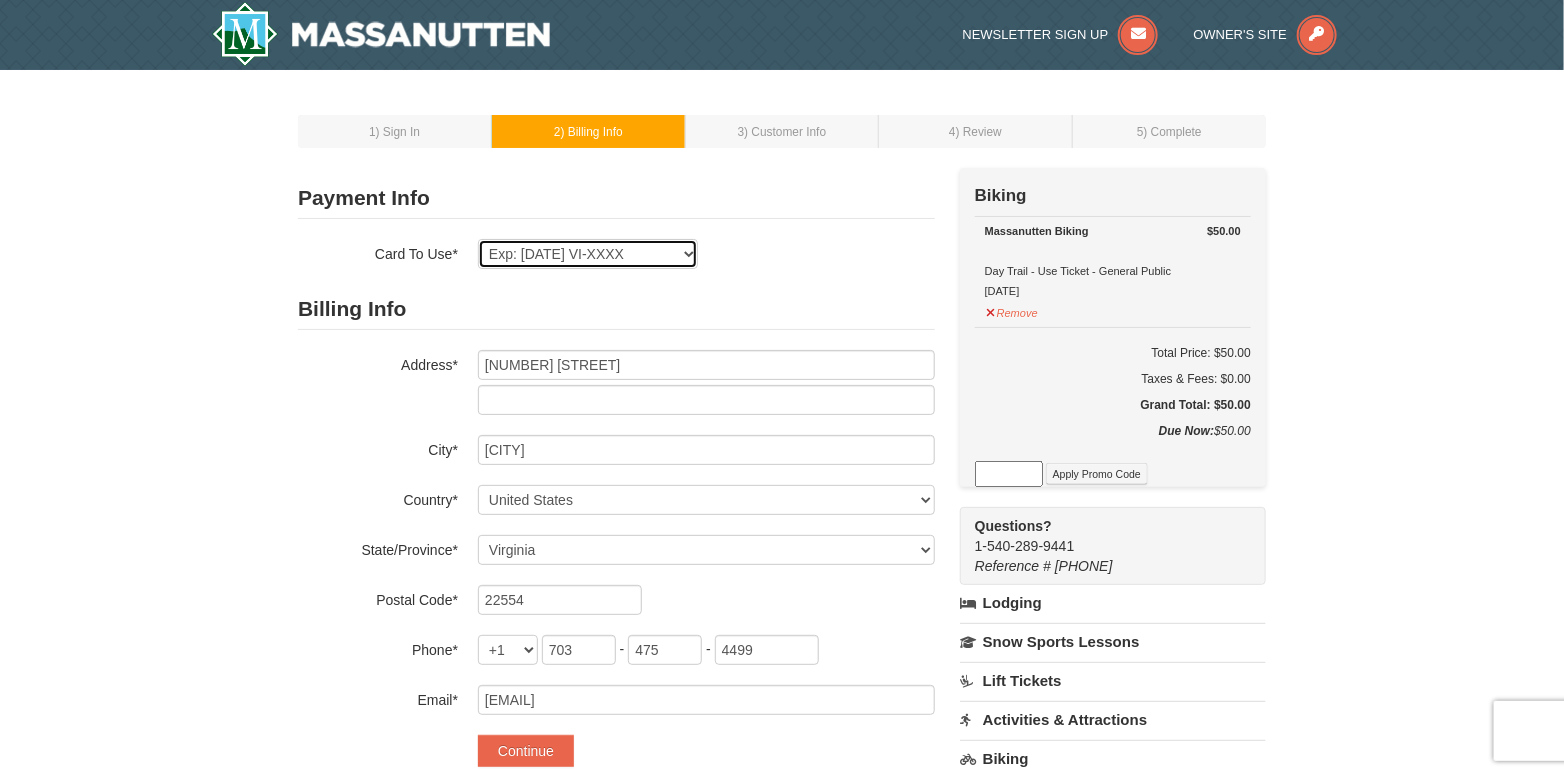 click on "Exp: [DATE] VI-XXXX Exp: [DATE] VI-XXXX Exp: [DATE] VI-XXXX Exp: [DATE] VI-XXXX New Card" at bounding box center (588, 254) 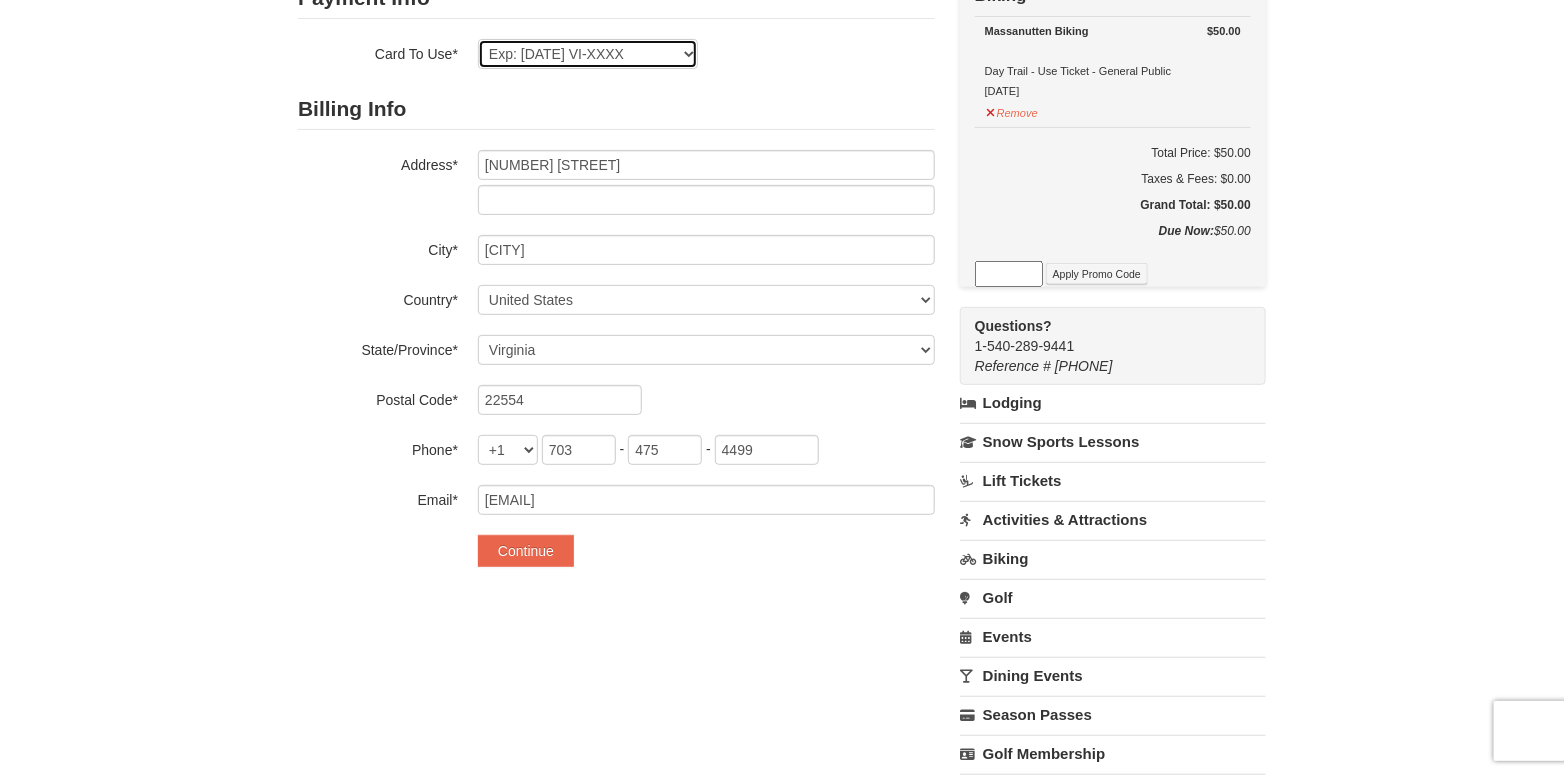 scroll, scrollTop: 0, scrollLeft: 0, axis: both 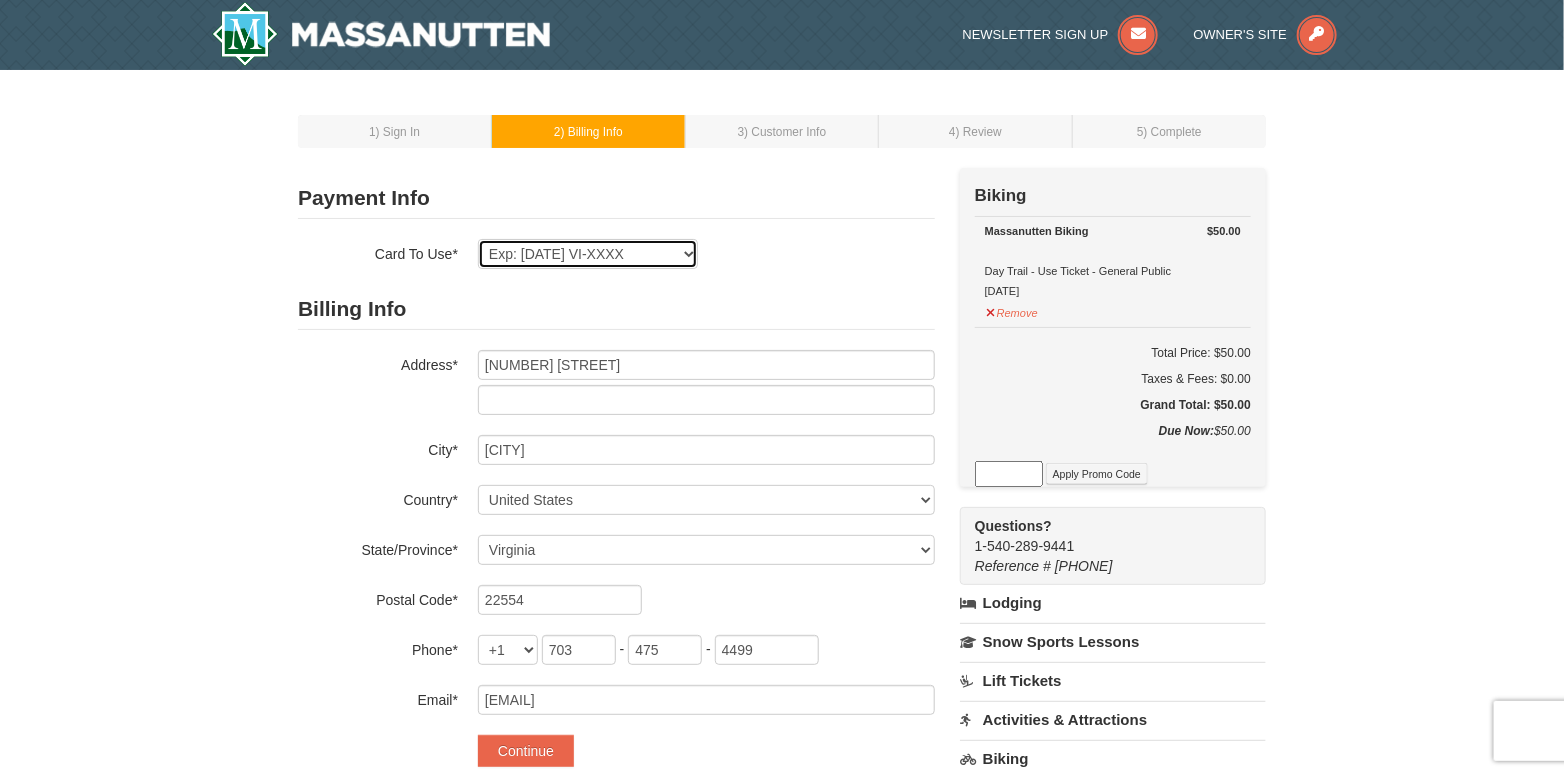 click on "Exp: 03/26      VI-XXXX Exp: 08/28      VI-XXXX Exp: 03/26      VI-XXXX Exp: 08/25      VI-XXXX New Card" at bounding box center [588, 254] 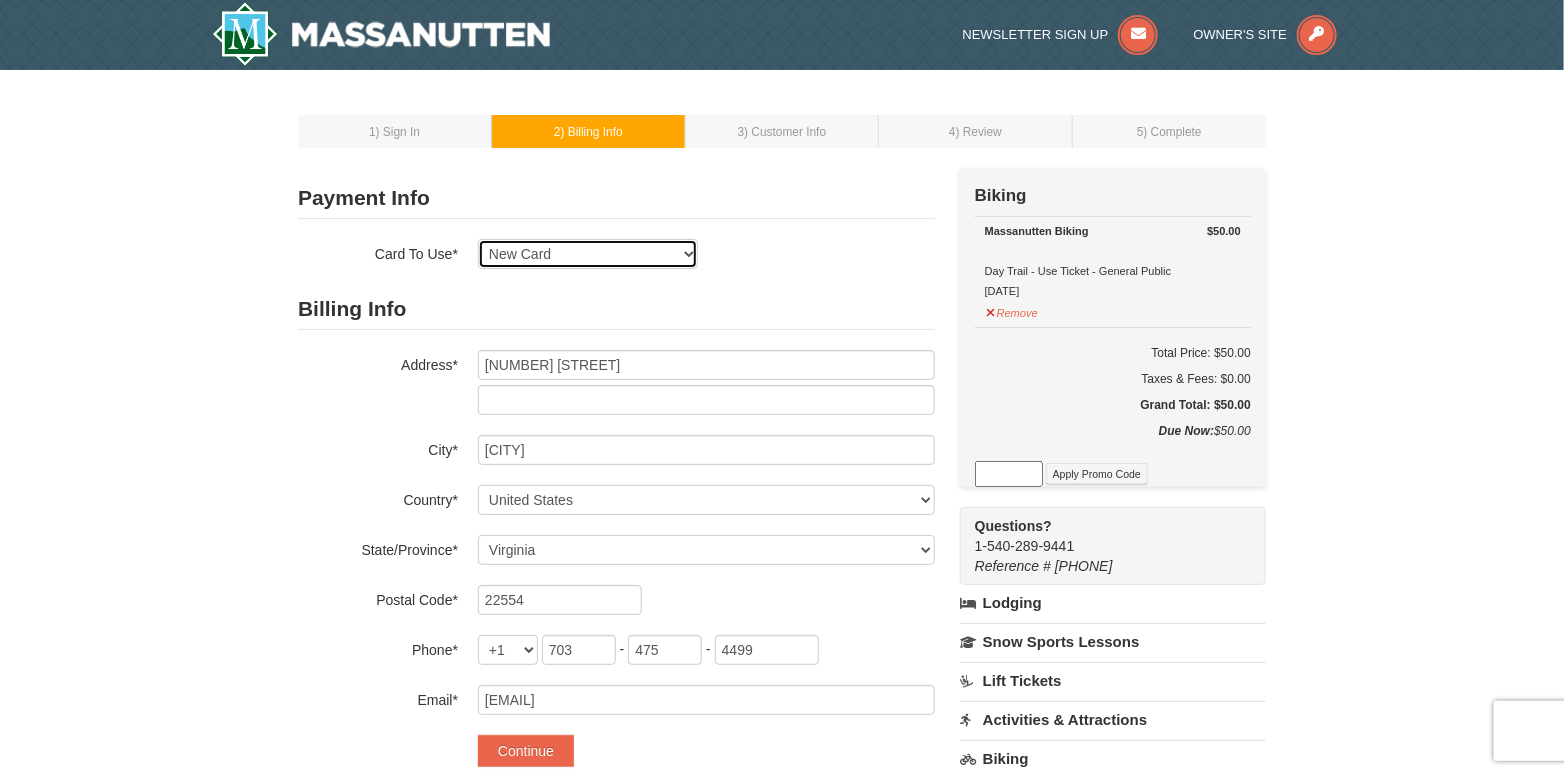 click on "Exp: 03/26      VI-XXXX Exp: 08/28      VI-XXXX Exp: 03/26      VI-XXXX Exp: 08/25      VI-XXXX New Card" at bounding box center [588, 254] 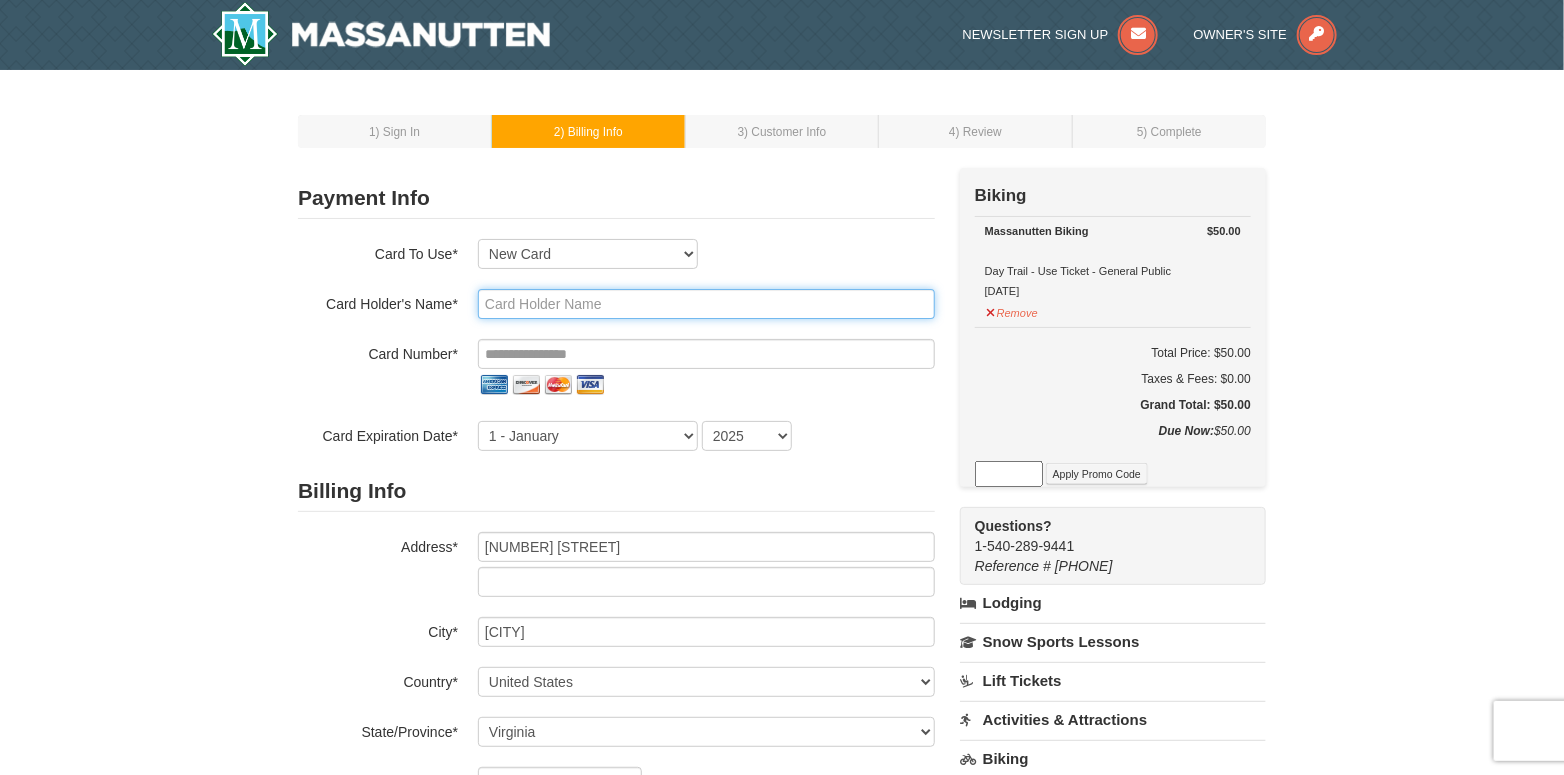 click at bounding box center [706, 304] 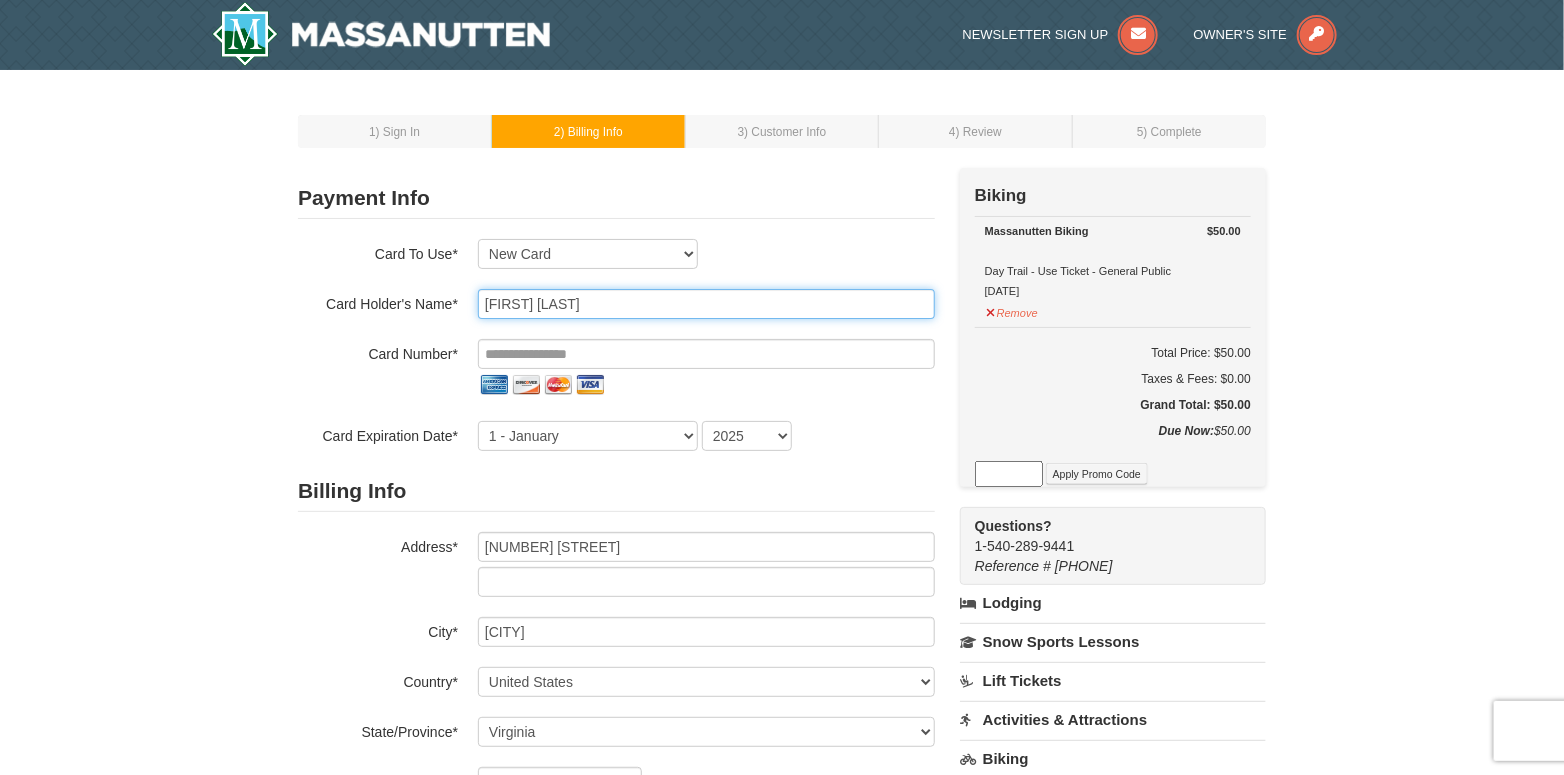 type on "Ashley Baer" 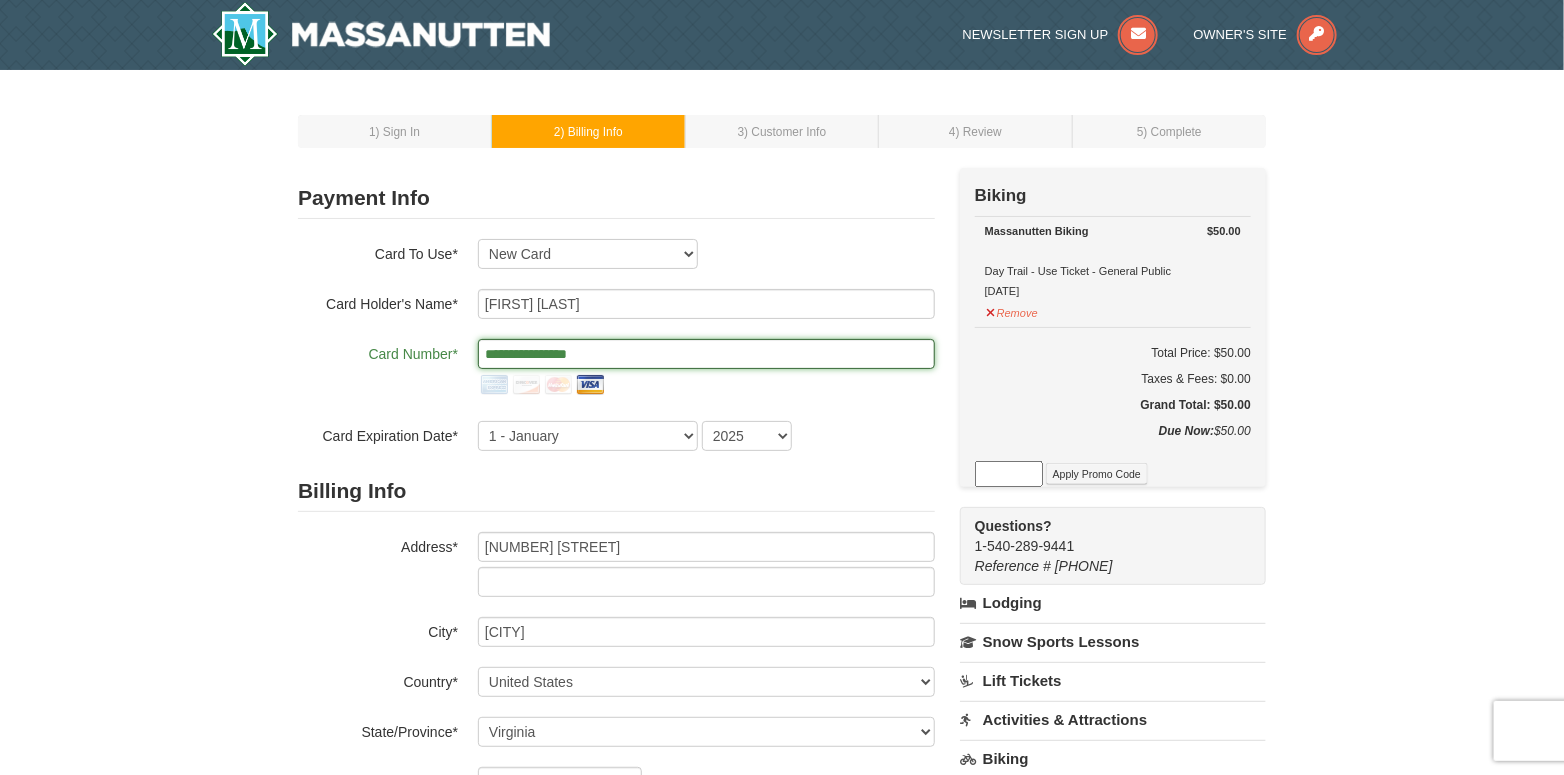 type on "**********" 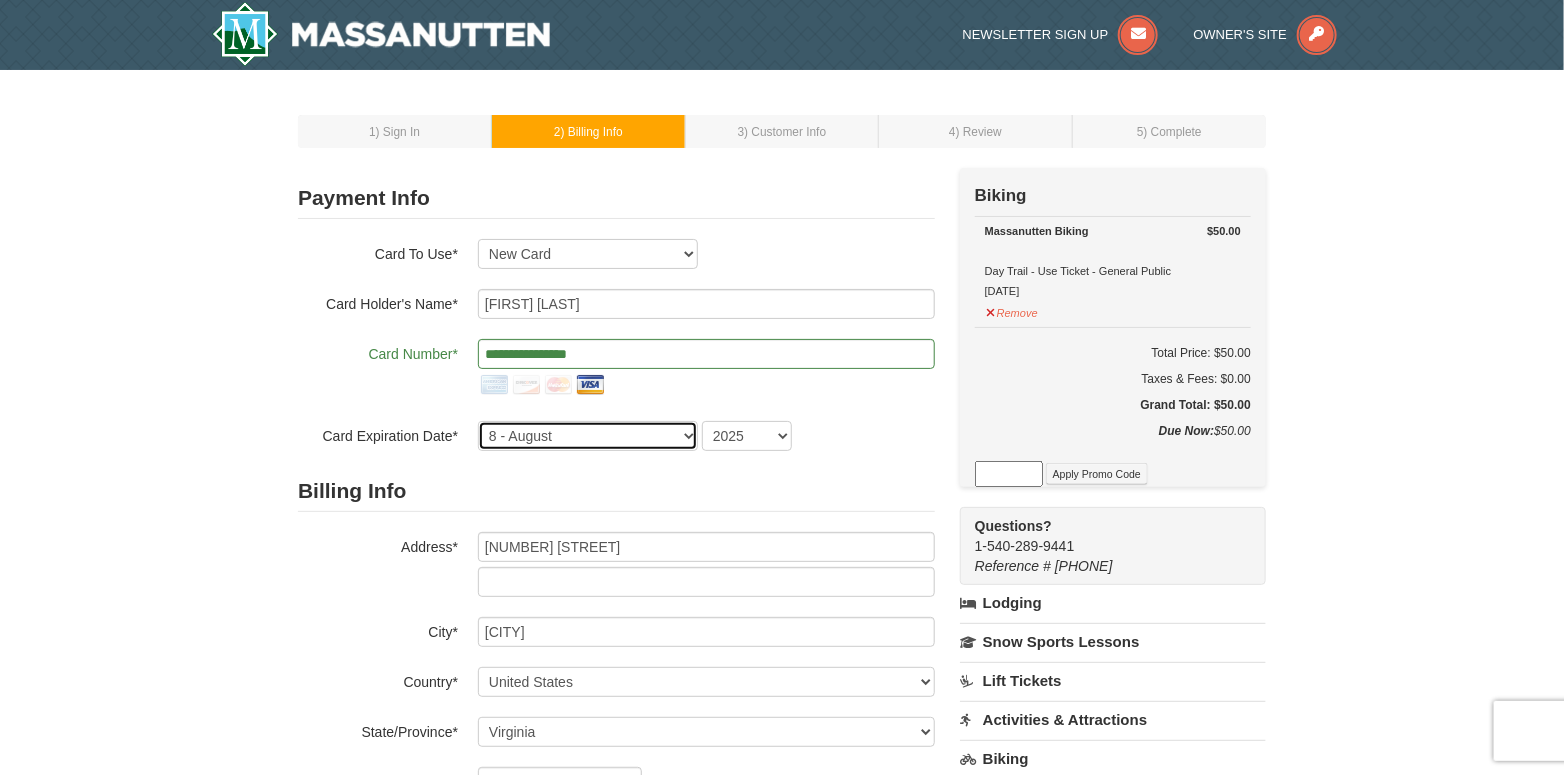 select on "9" 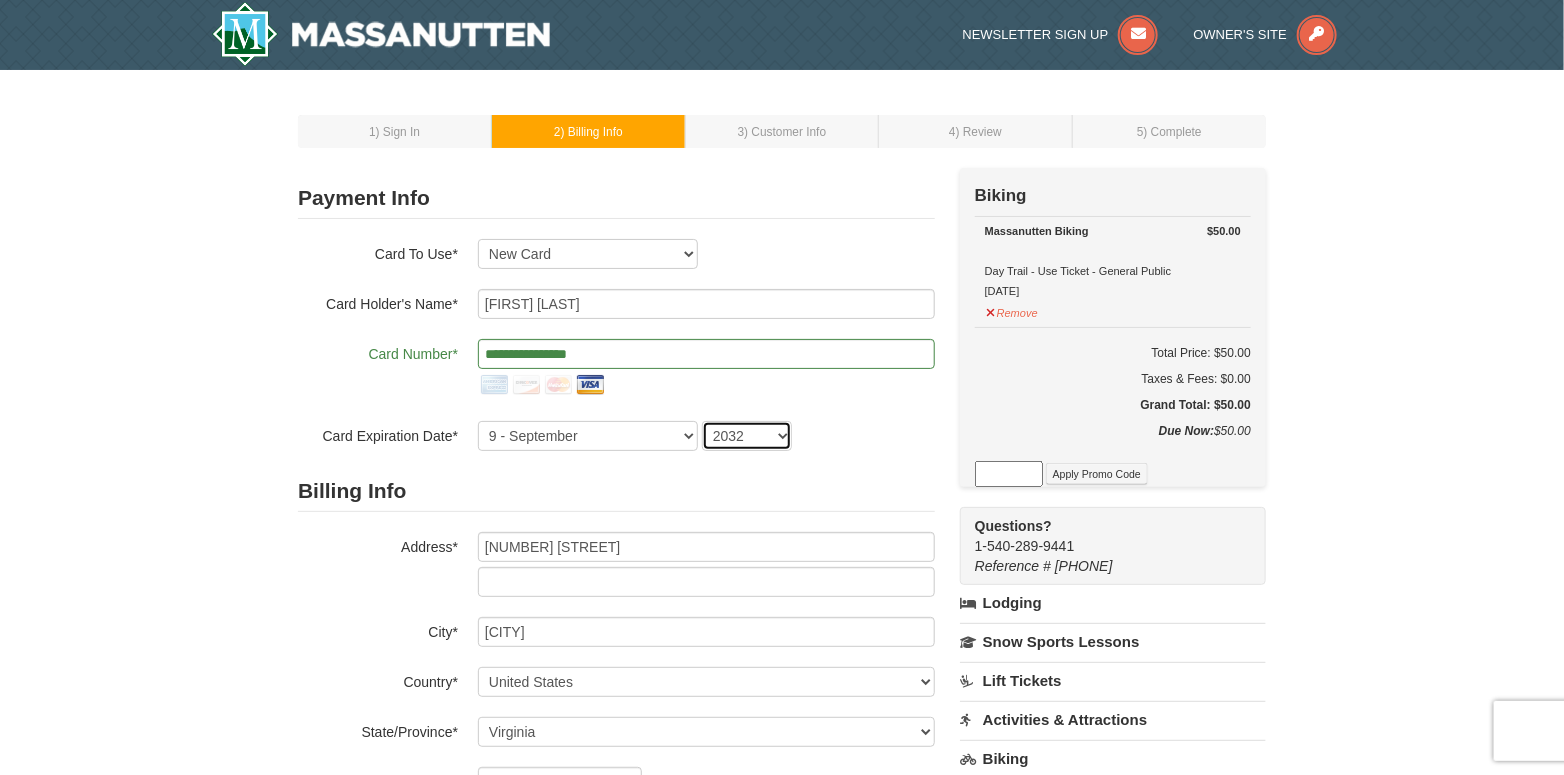 select on "2033" 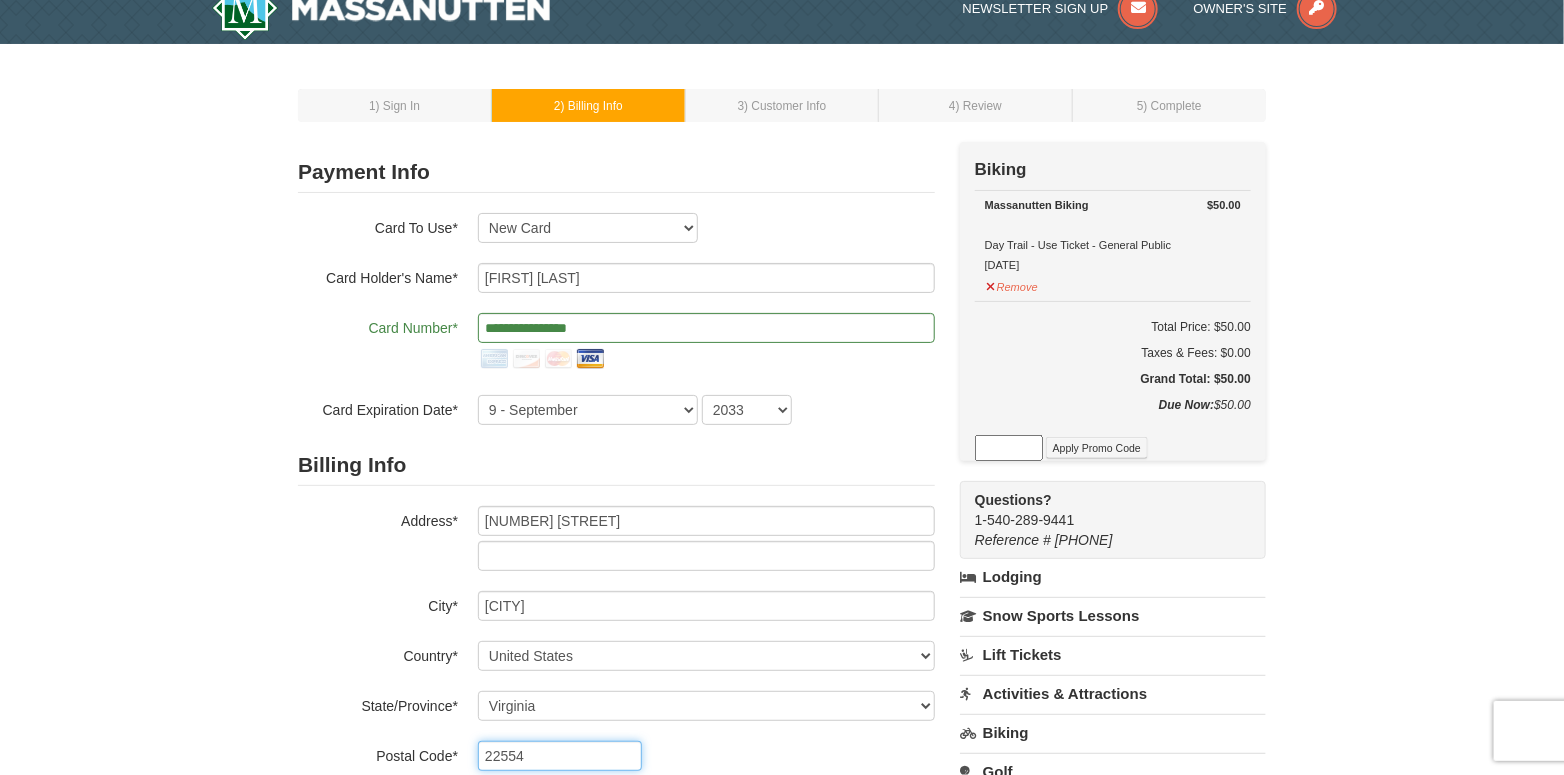 scroll, scrollTop: 219, scrollLeft: 0, axis: vertical 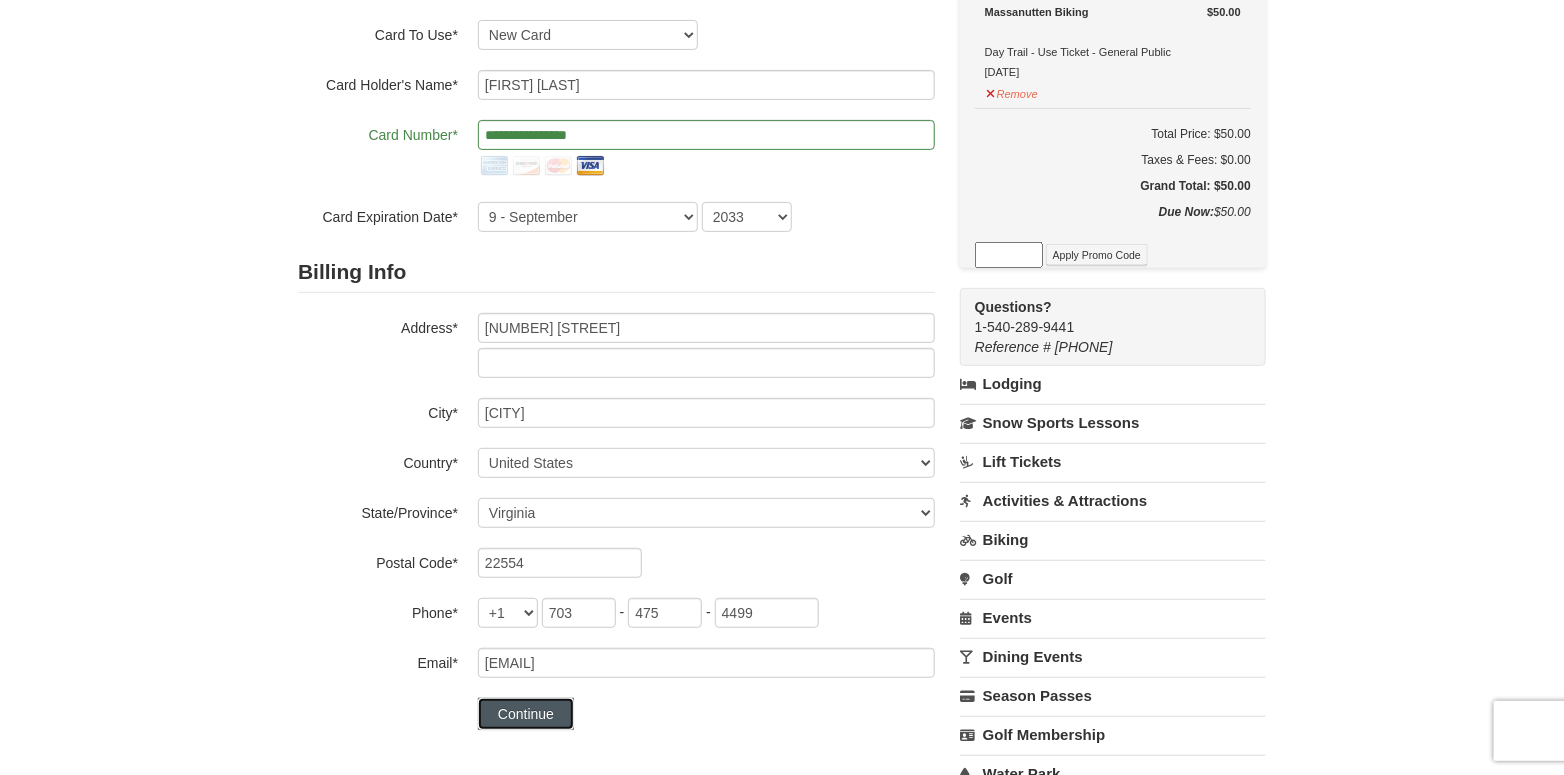 type 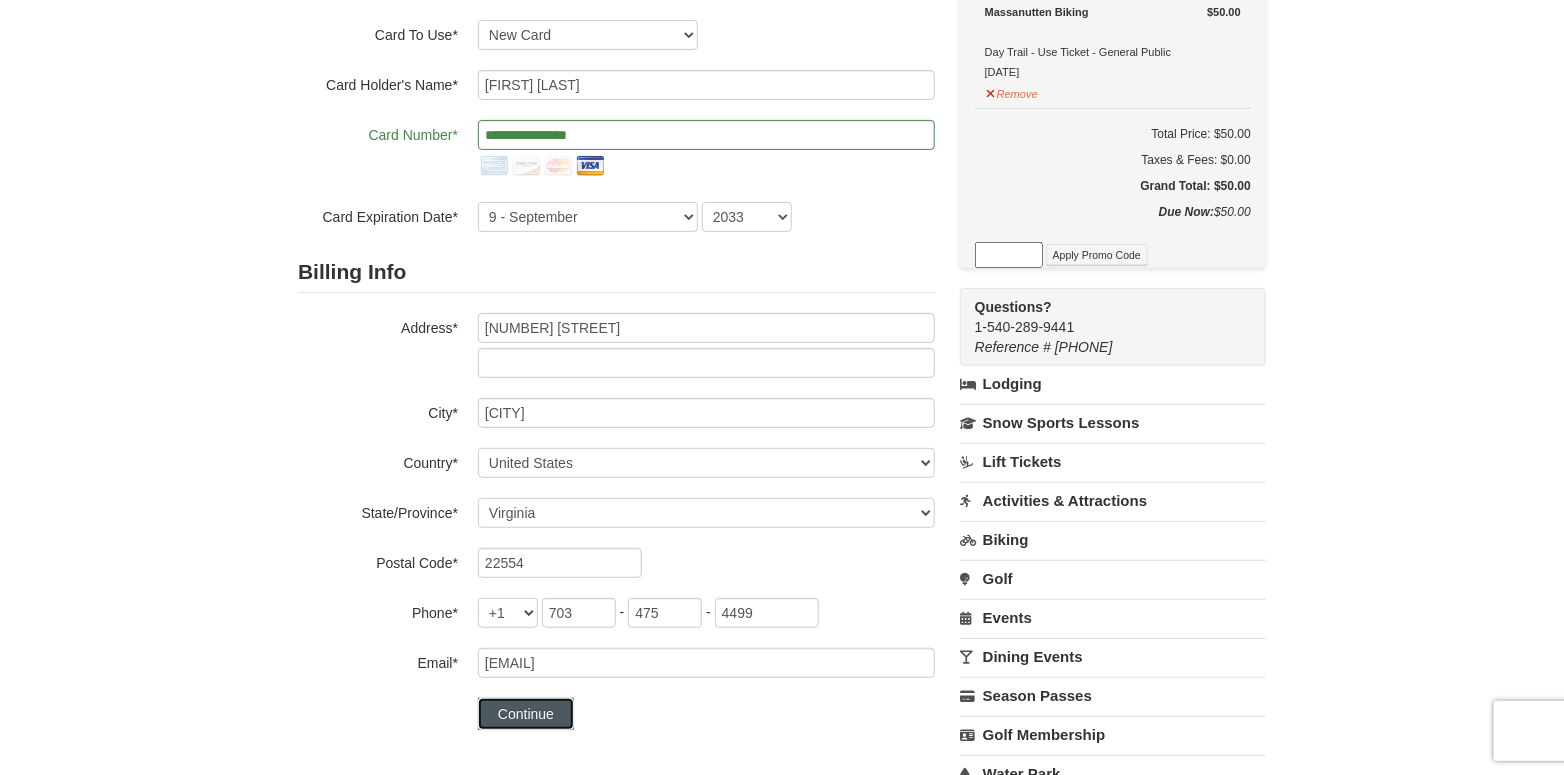 click on "Continue" at bounding box center (526, 714) 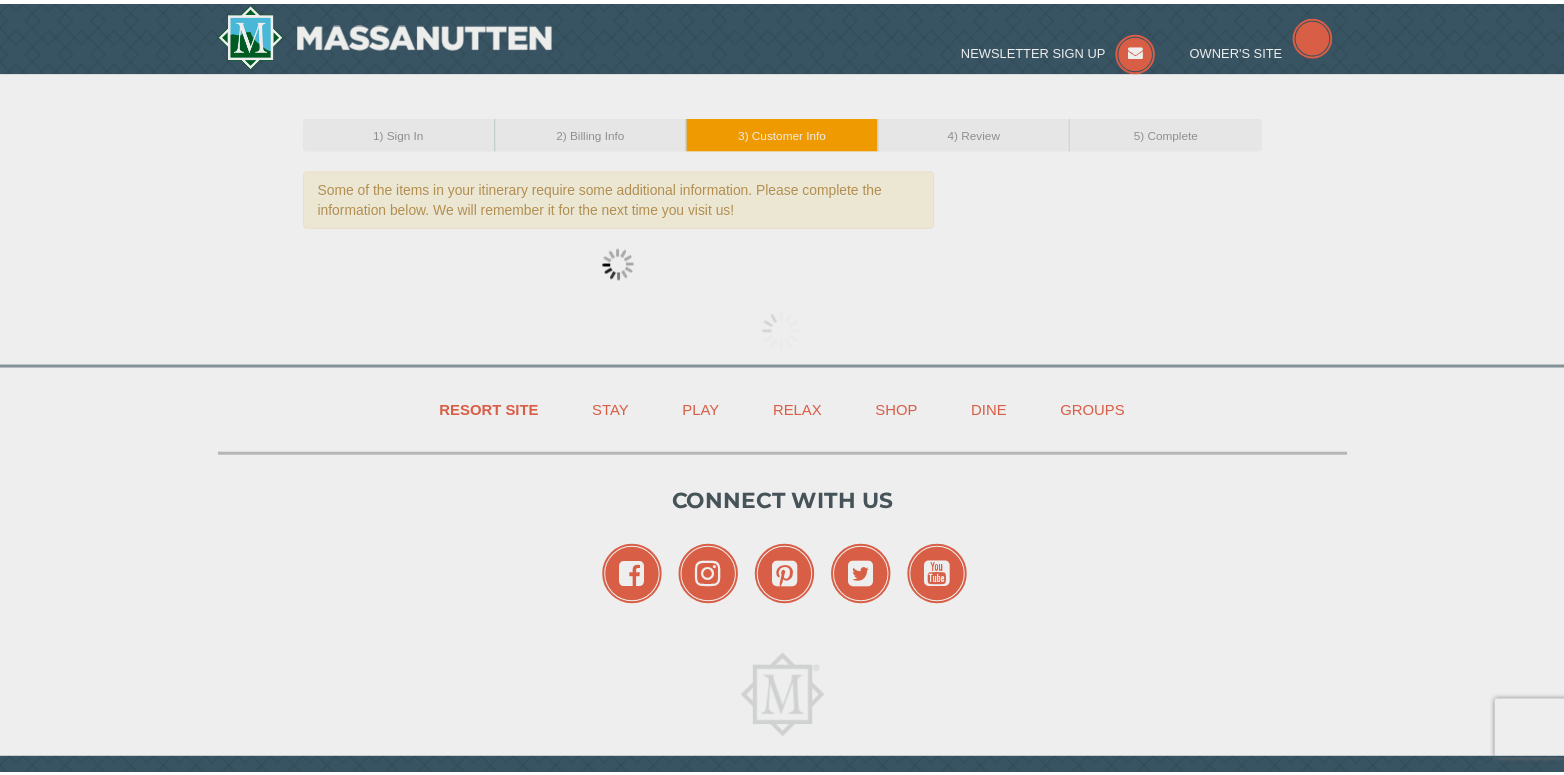 scroll, scrollTop: 0, scrollLeft: 0, axis: both 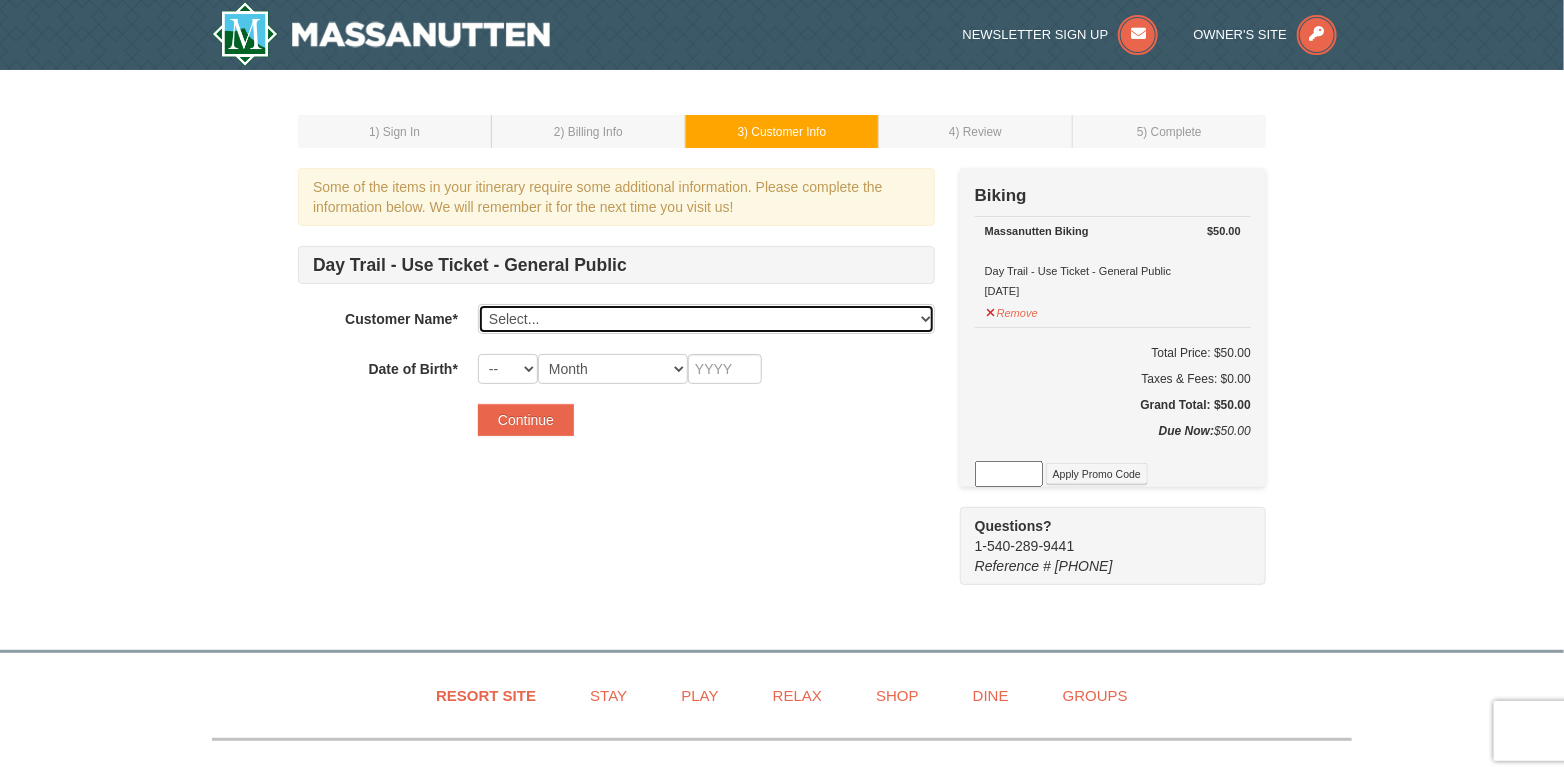 click on "Select... Ashley Baer Joseph Baer Elizabeth Baer Brandon McMahan Mike Jones Add New..." at bounding box center [706, 319] 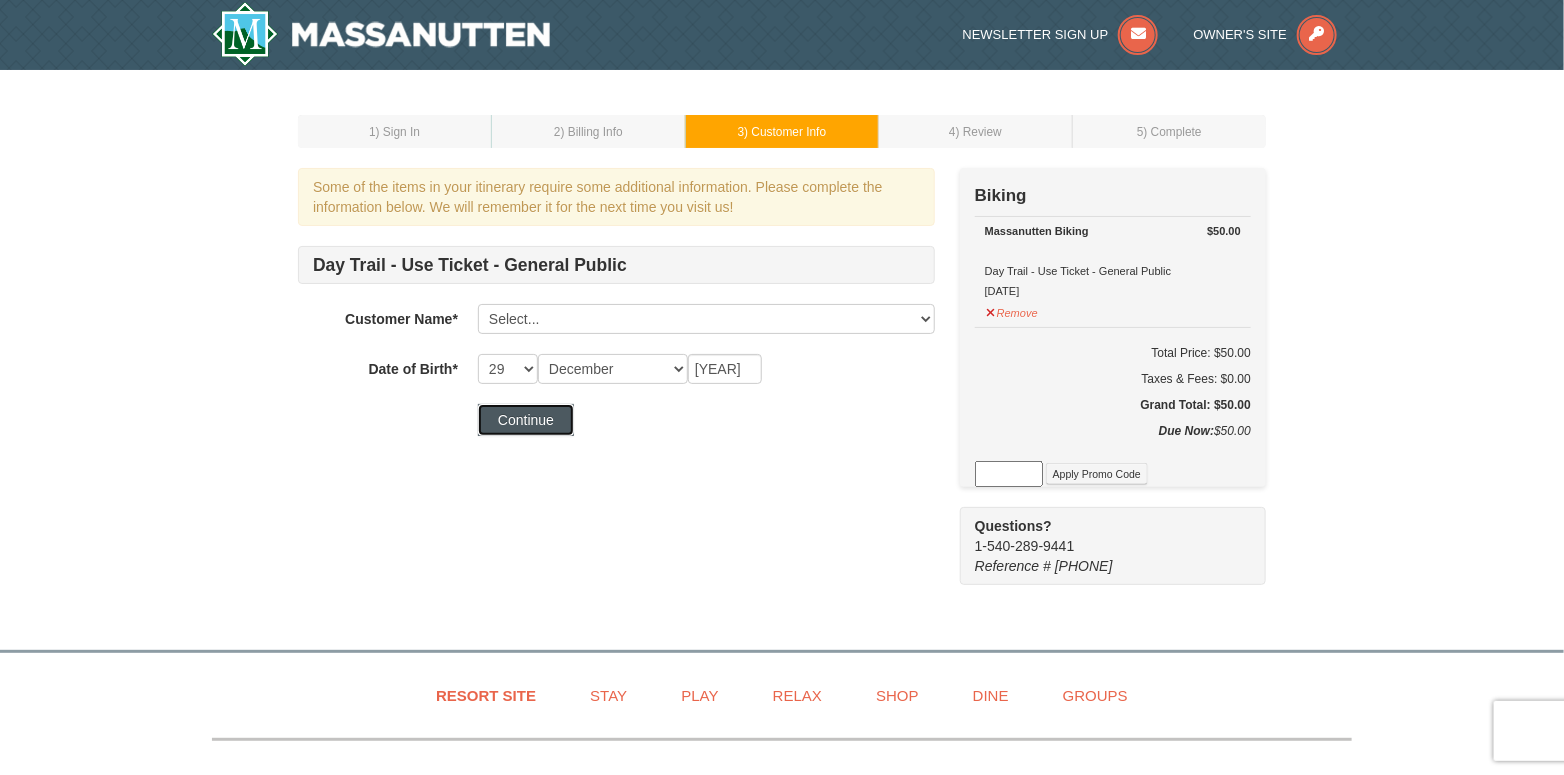 click on "Continue" at bounding box center (526, 420) 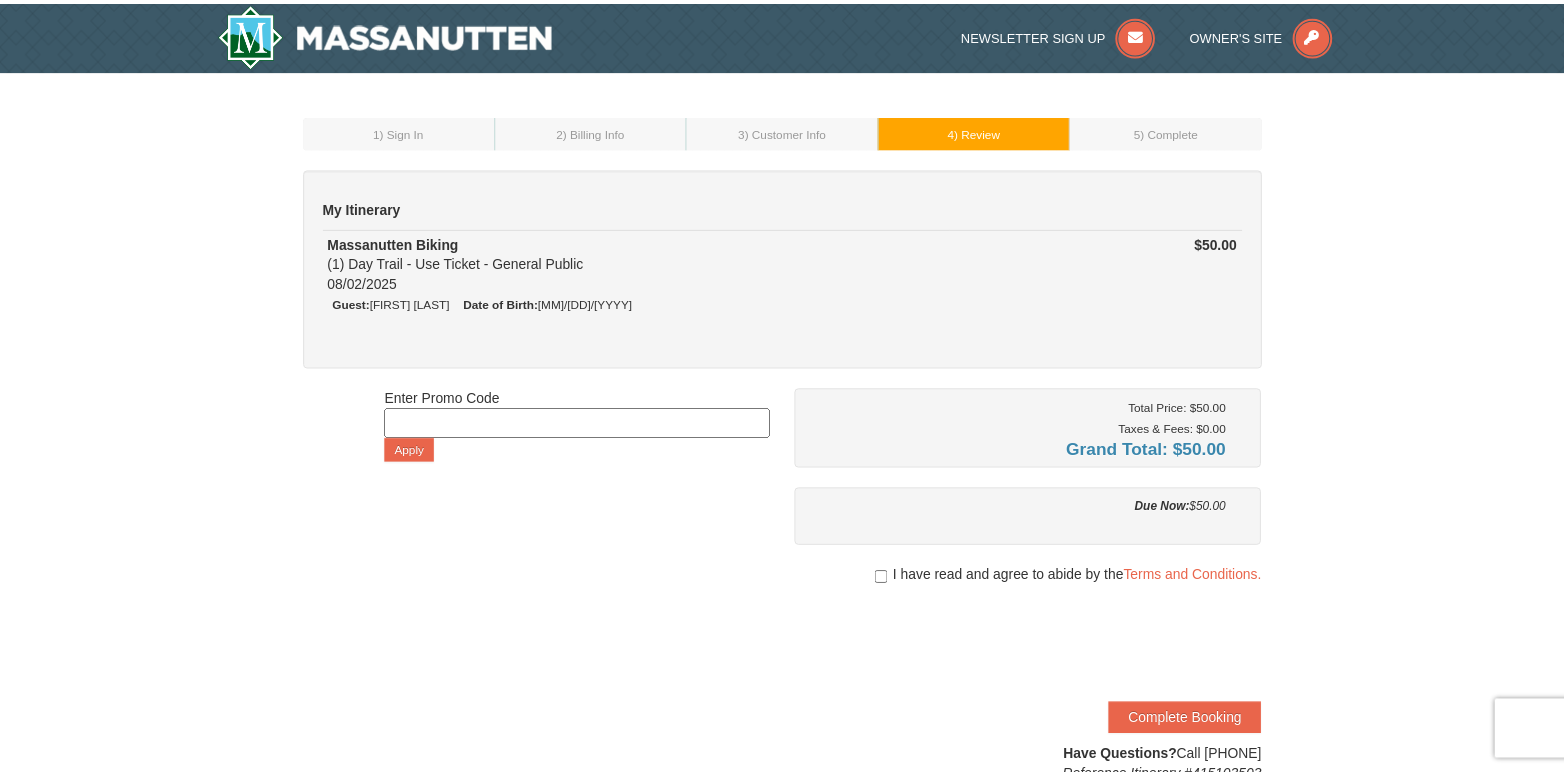 scroll, scrollTop: 0, scrollLeft: 0, axis: both 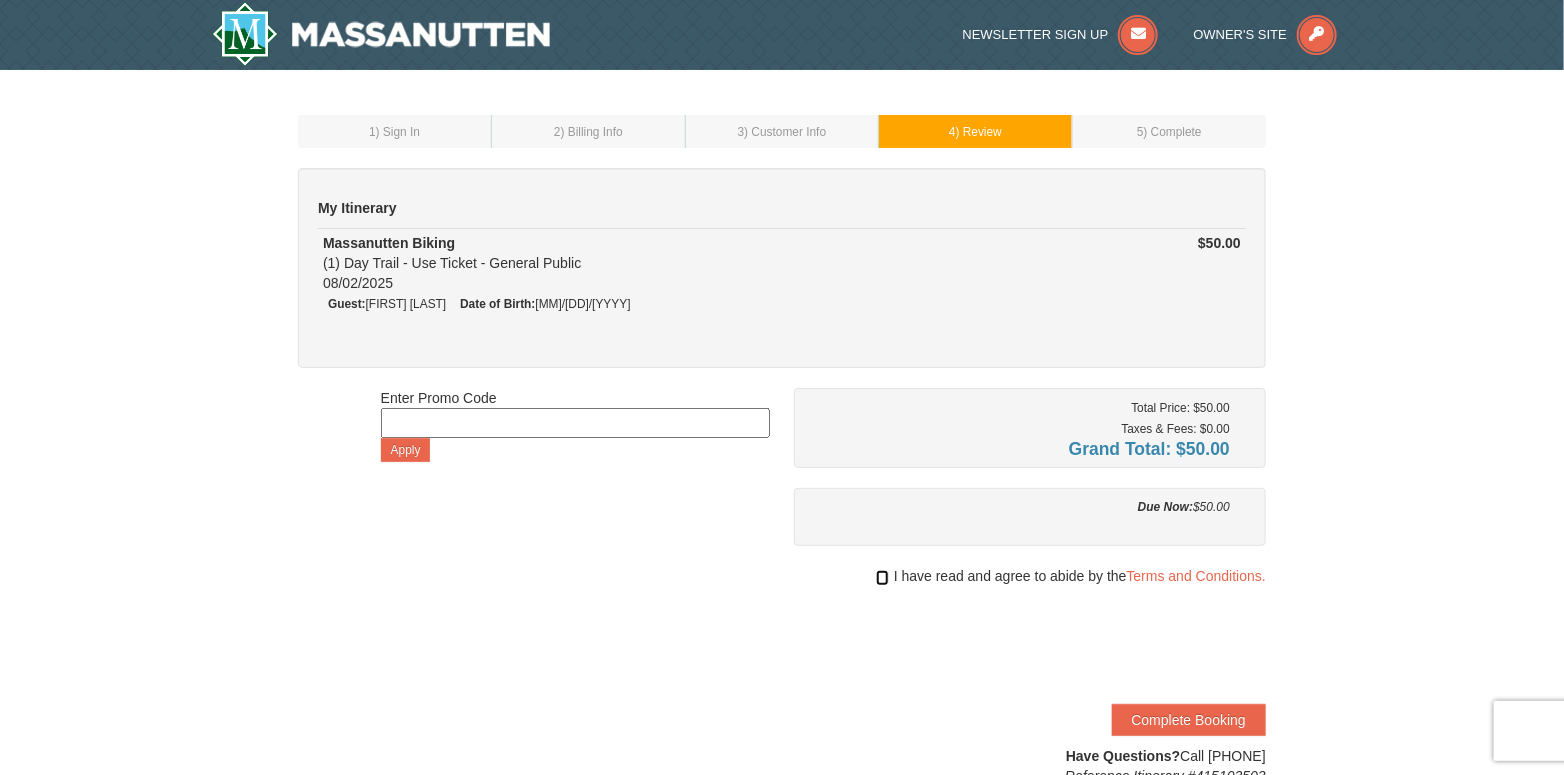 click at bounding box center (882, 578) 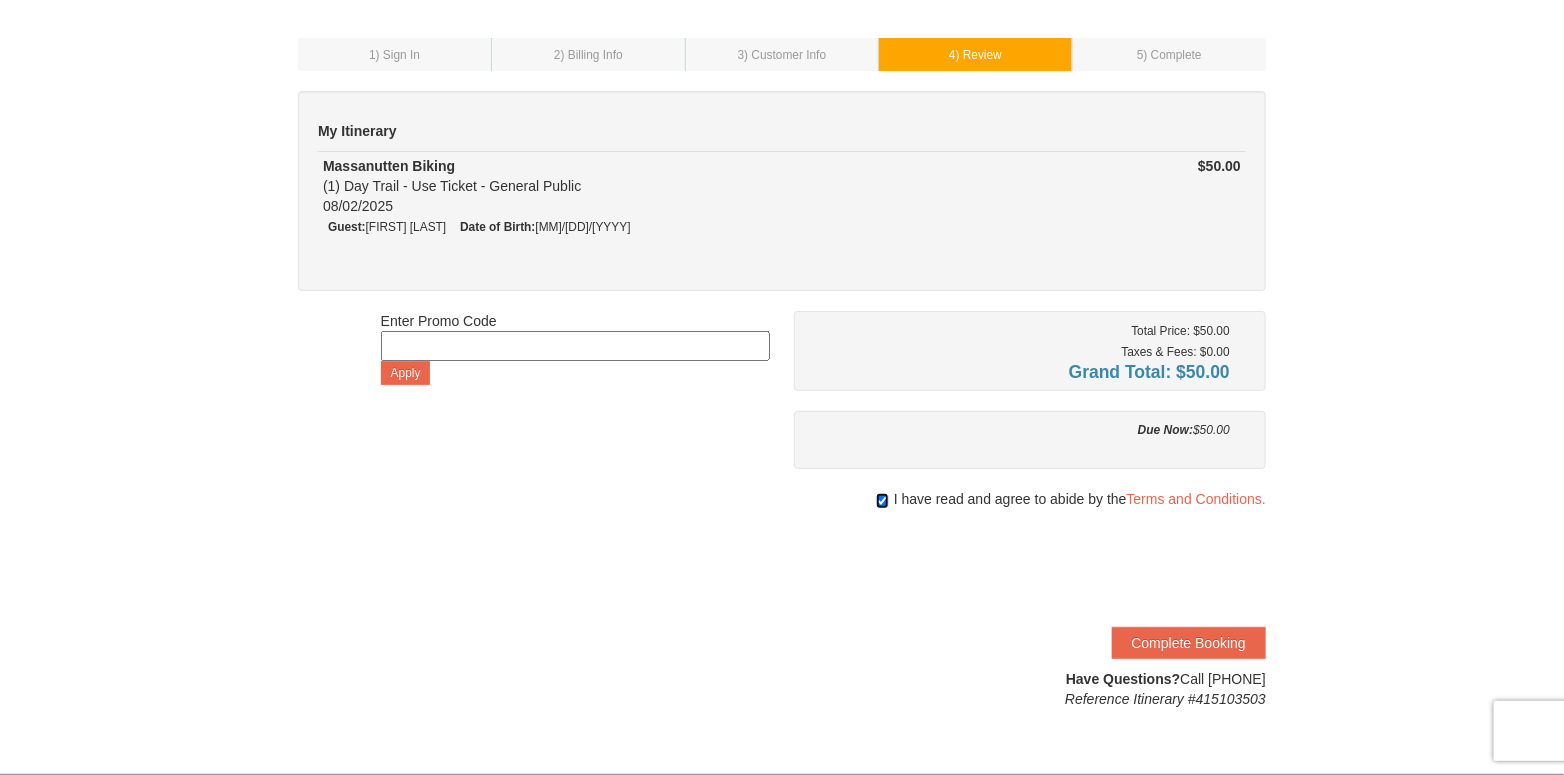 scroll, scrollTop: 200, scrollLeft: 0, axis: vertical 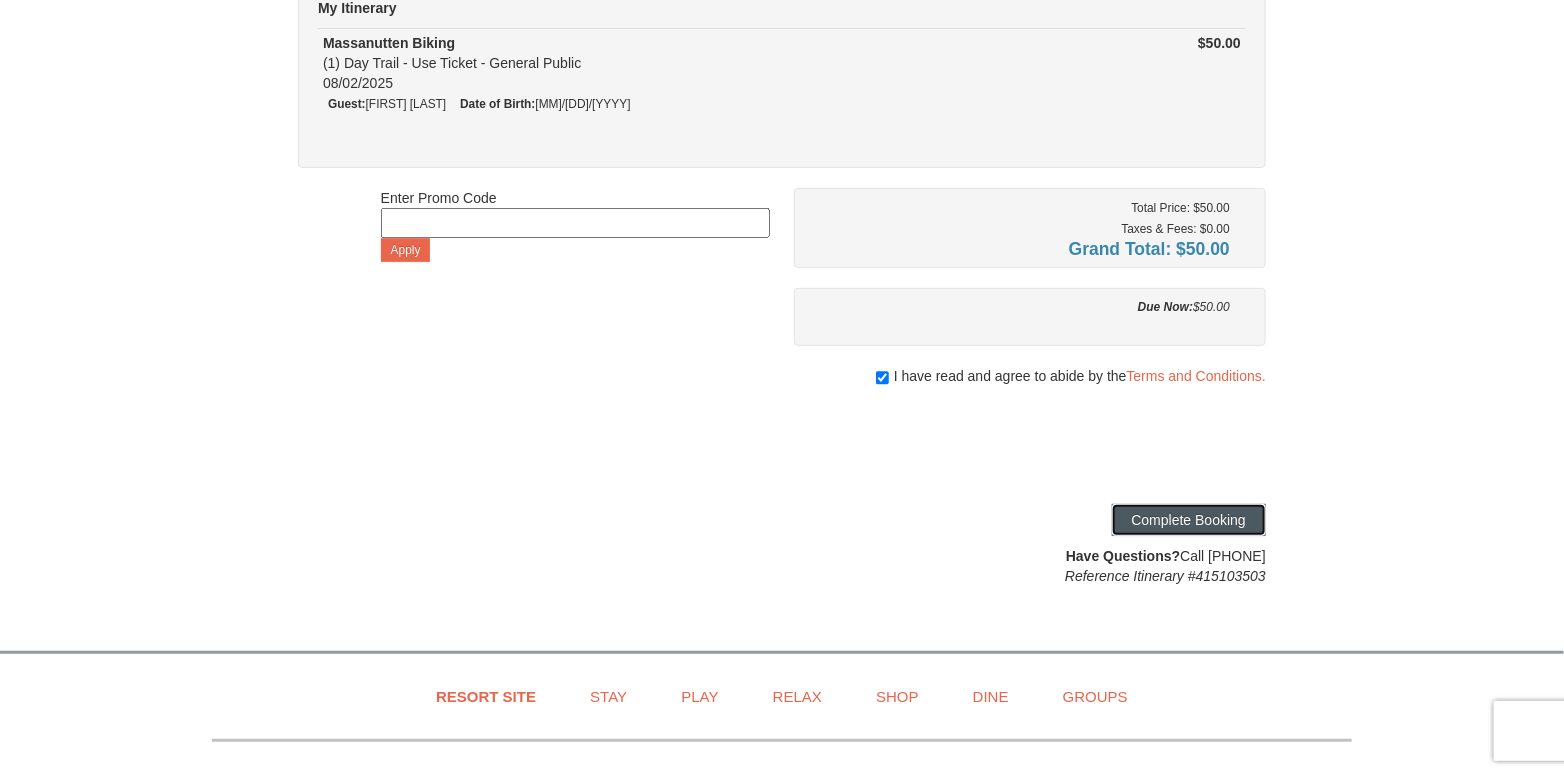 click on "Complete Booking" at bounding box center [1189, 520] 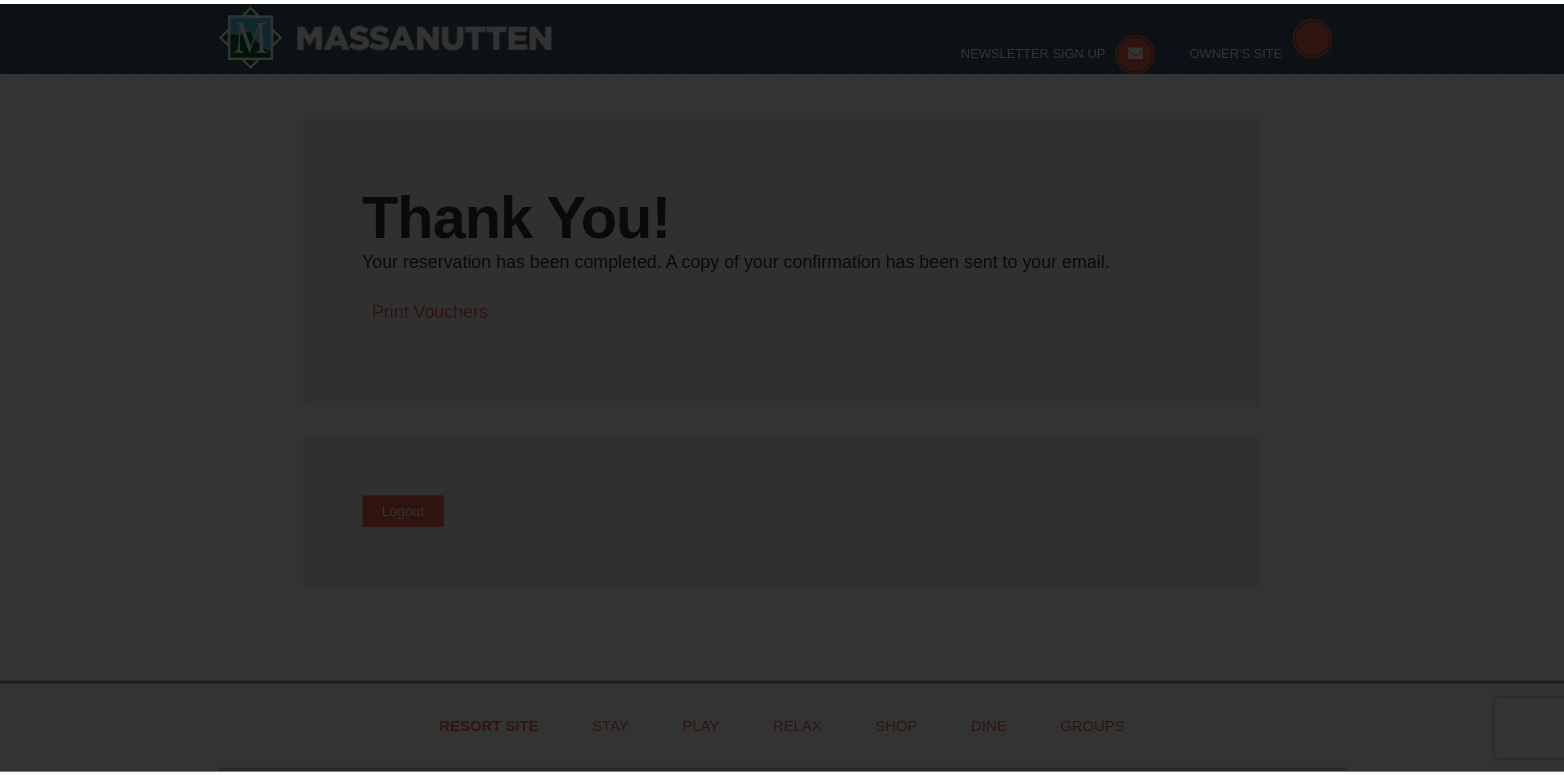 scroll, scrollTop: 0, scrollLeft: 0, axis: both 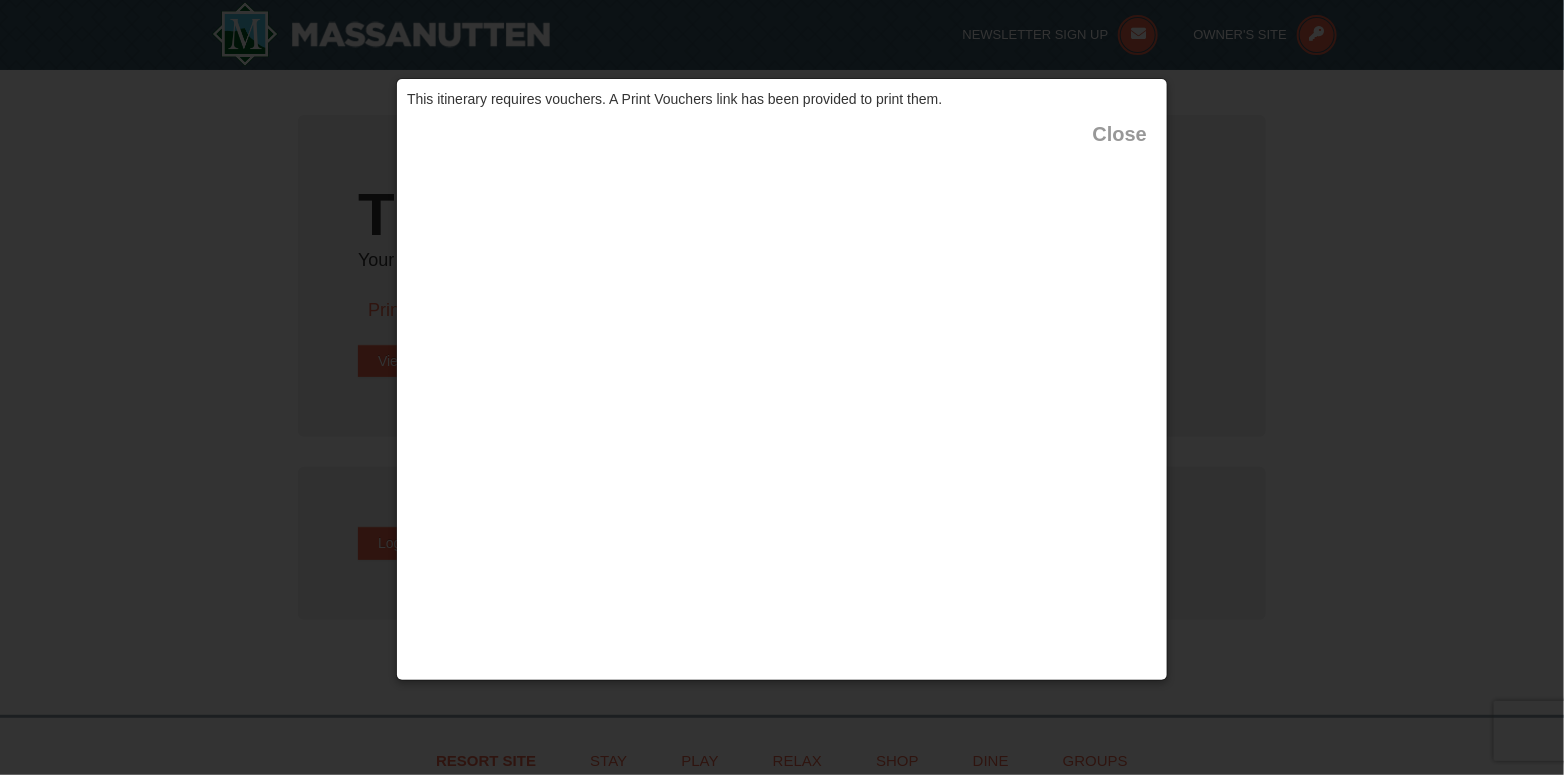 click on "Close" at bounding box center (1120, 134) 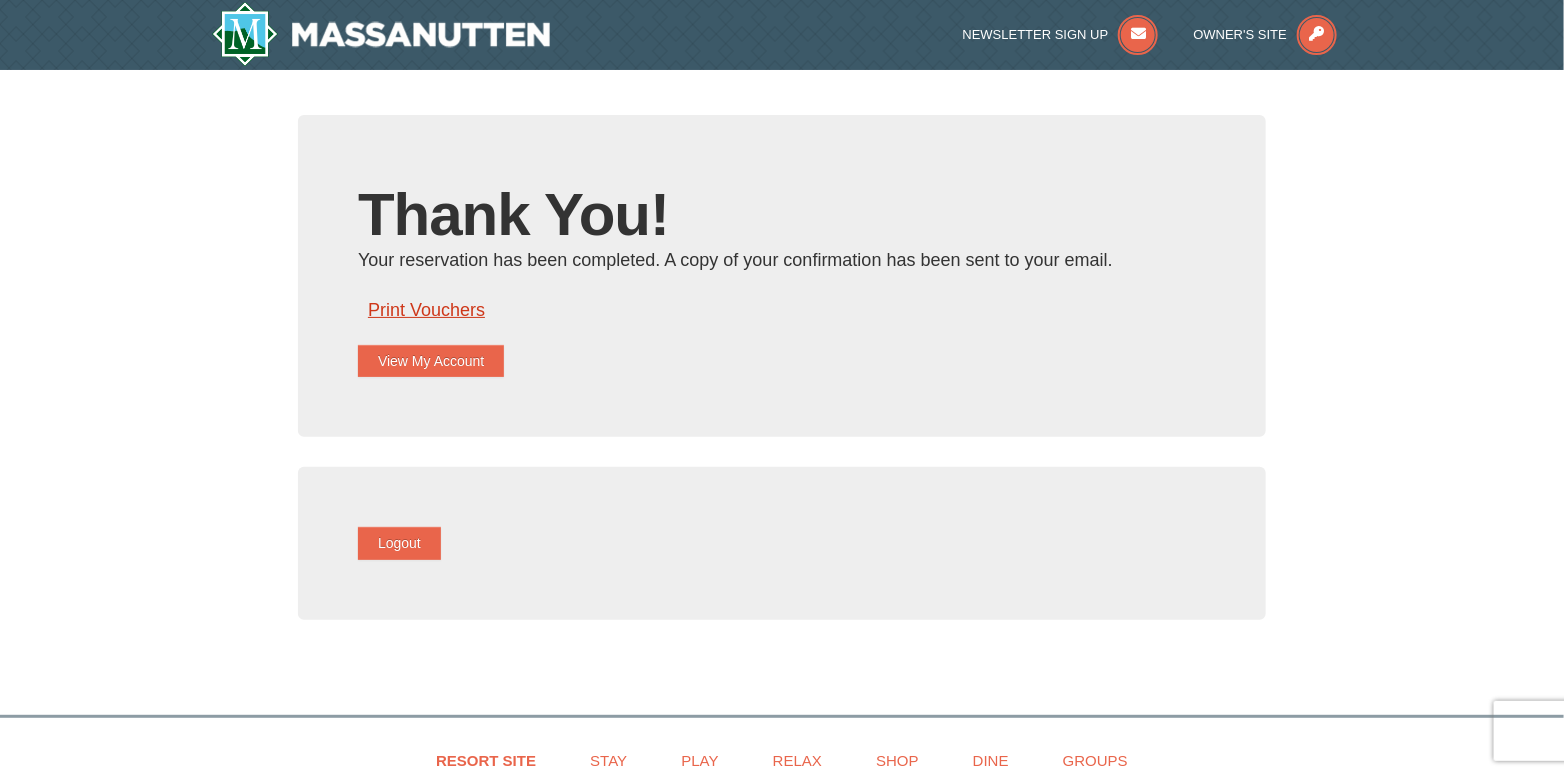 click on "Print Vouchers" at bounding box center (426, 310) 